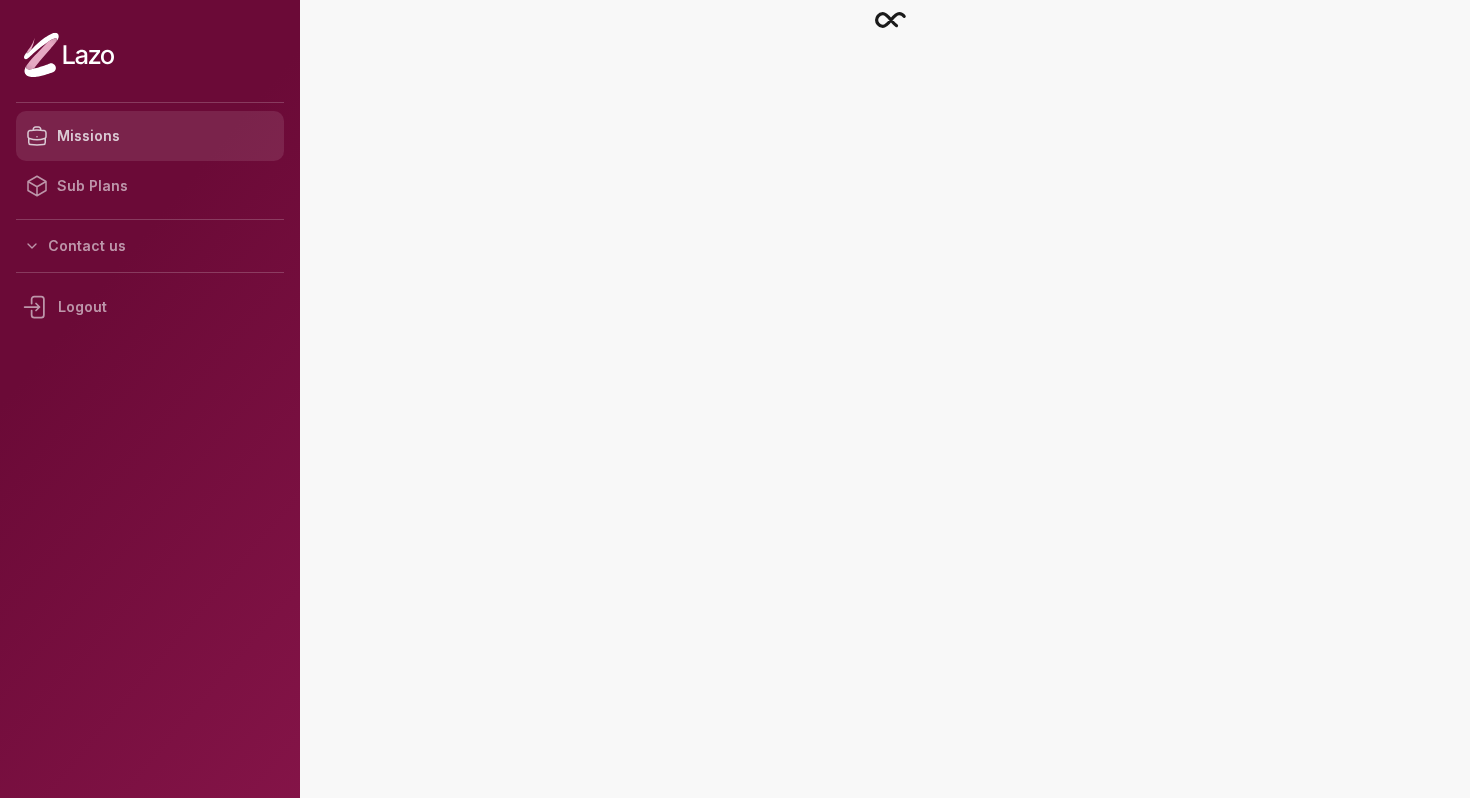 scroll, scrollTop: 0, scrollLeft: 0, axis: both 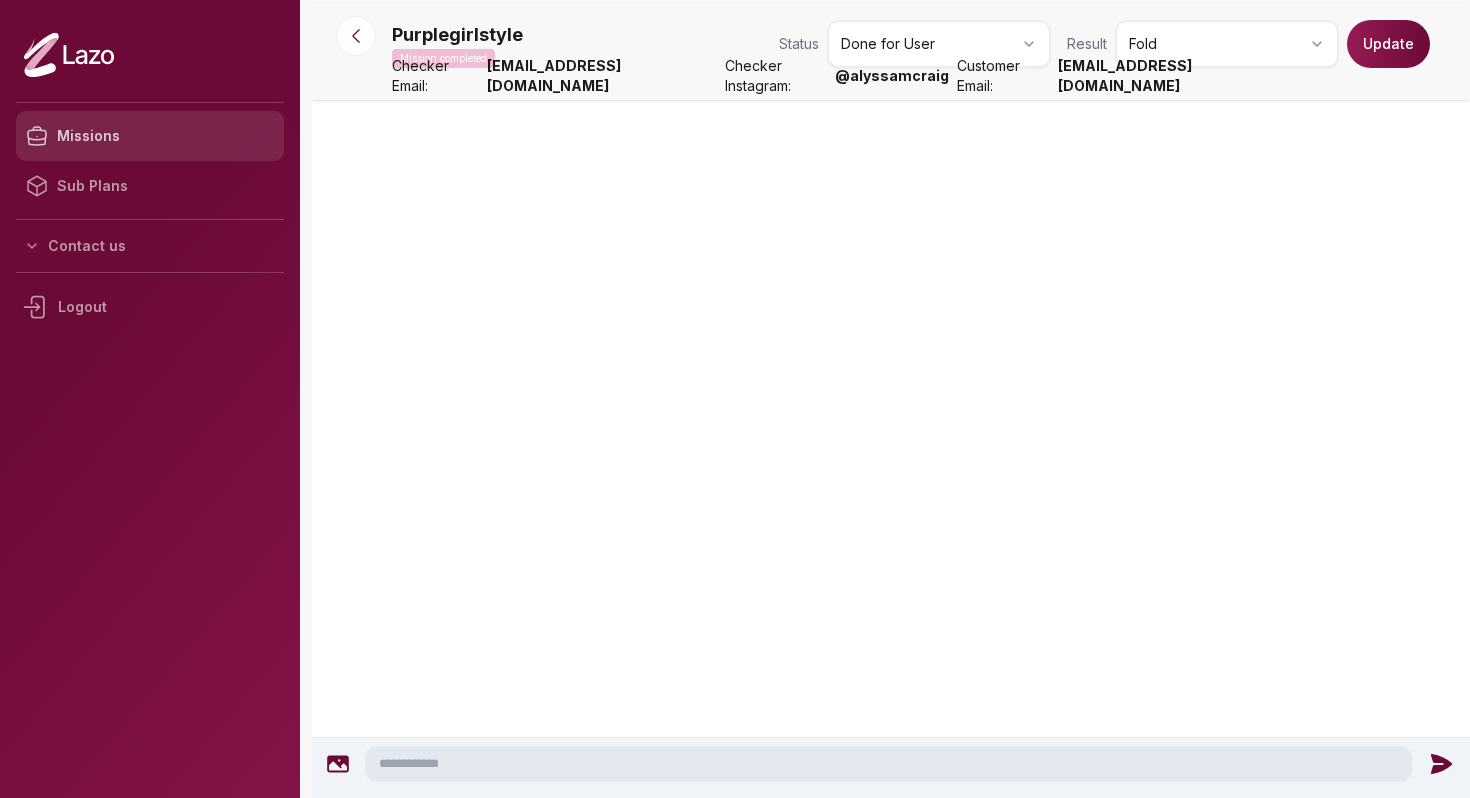 click on "Missions" at bounding box center [150, 136] 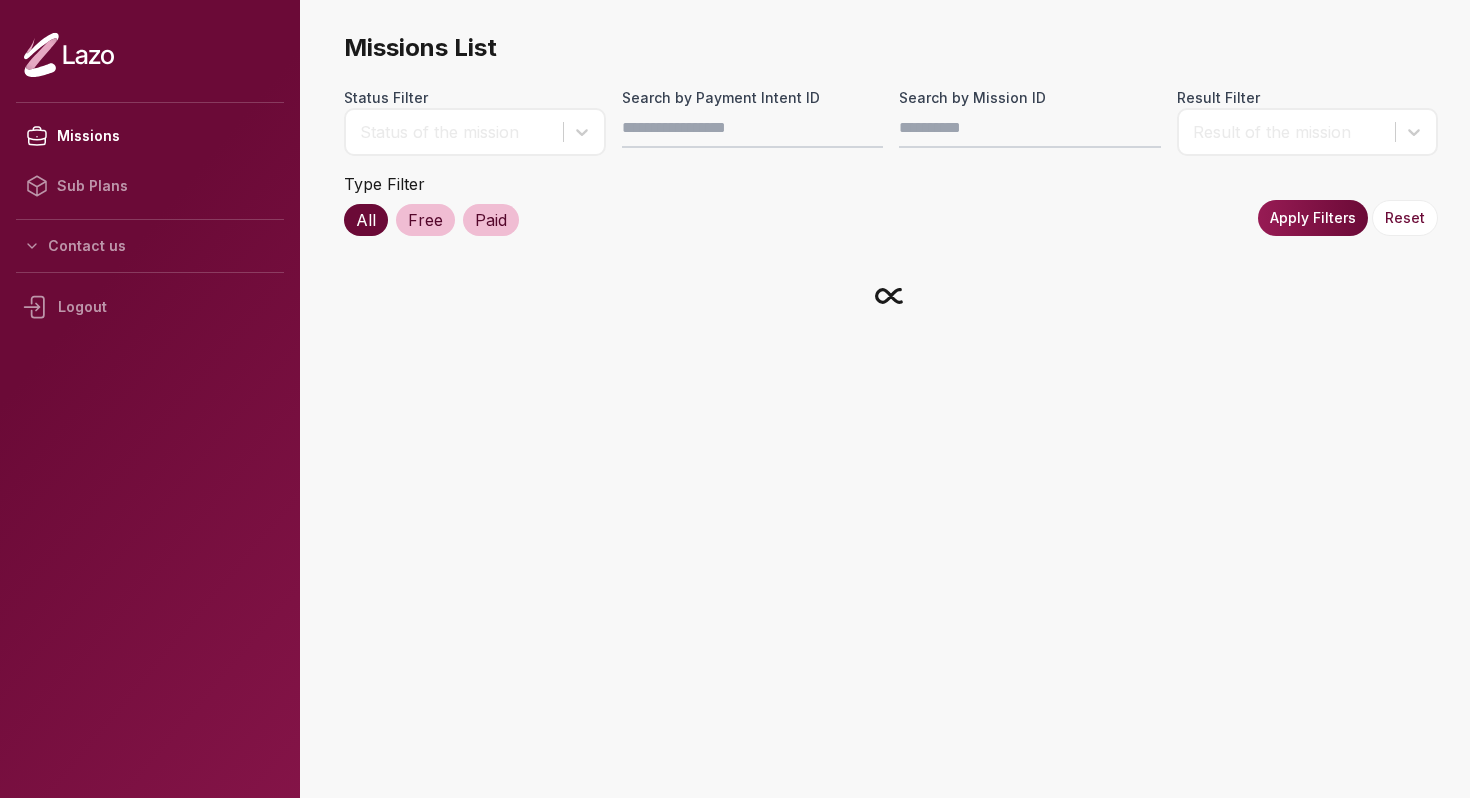 scroll, scrollTop: 0, scrollLeft: 0, axis: both 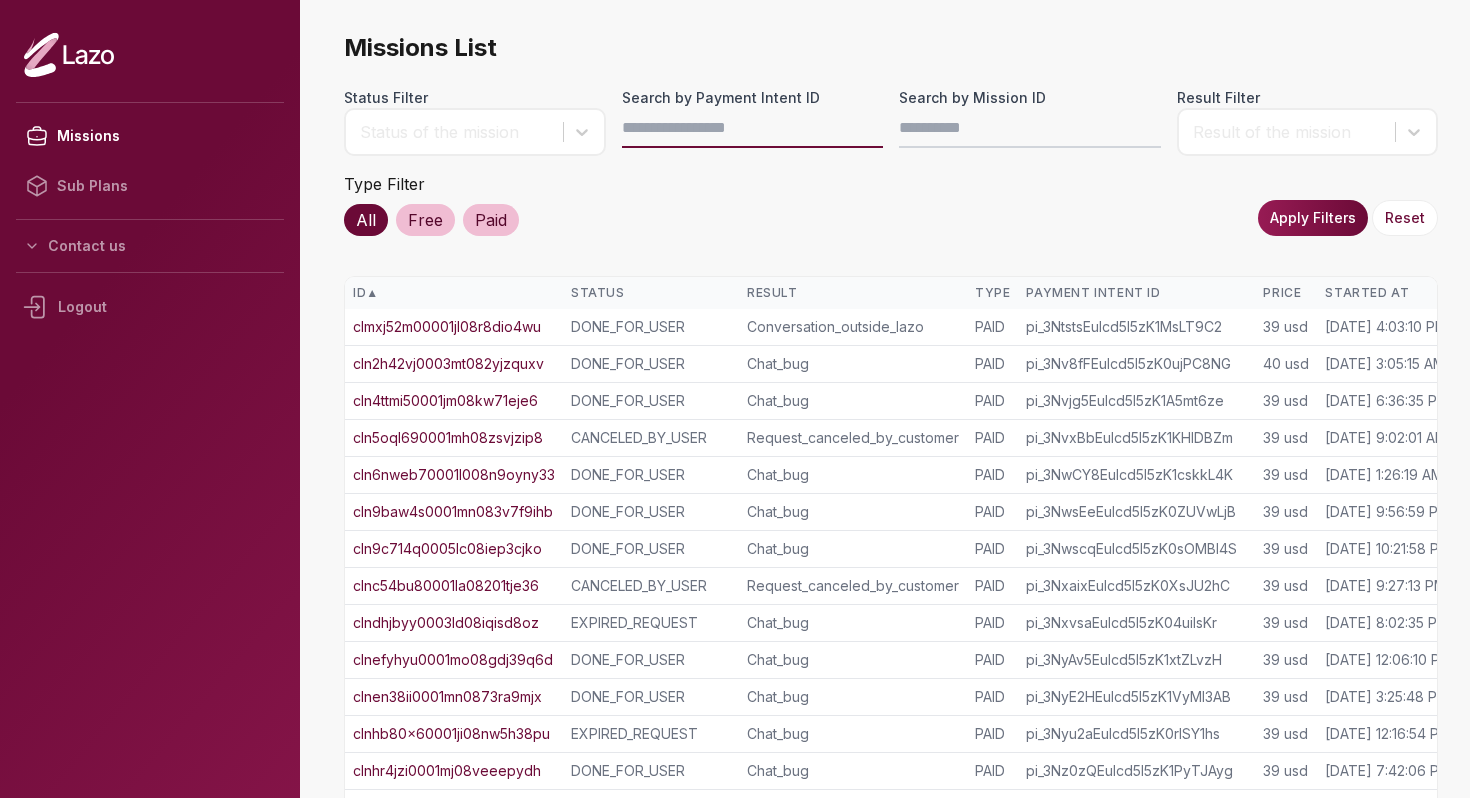 click on "Search by Payment Intent ID" at bounding box center (753, 128) 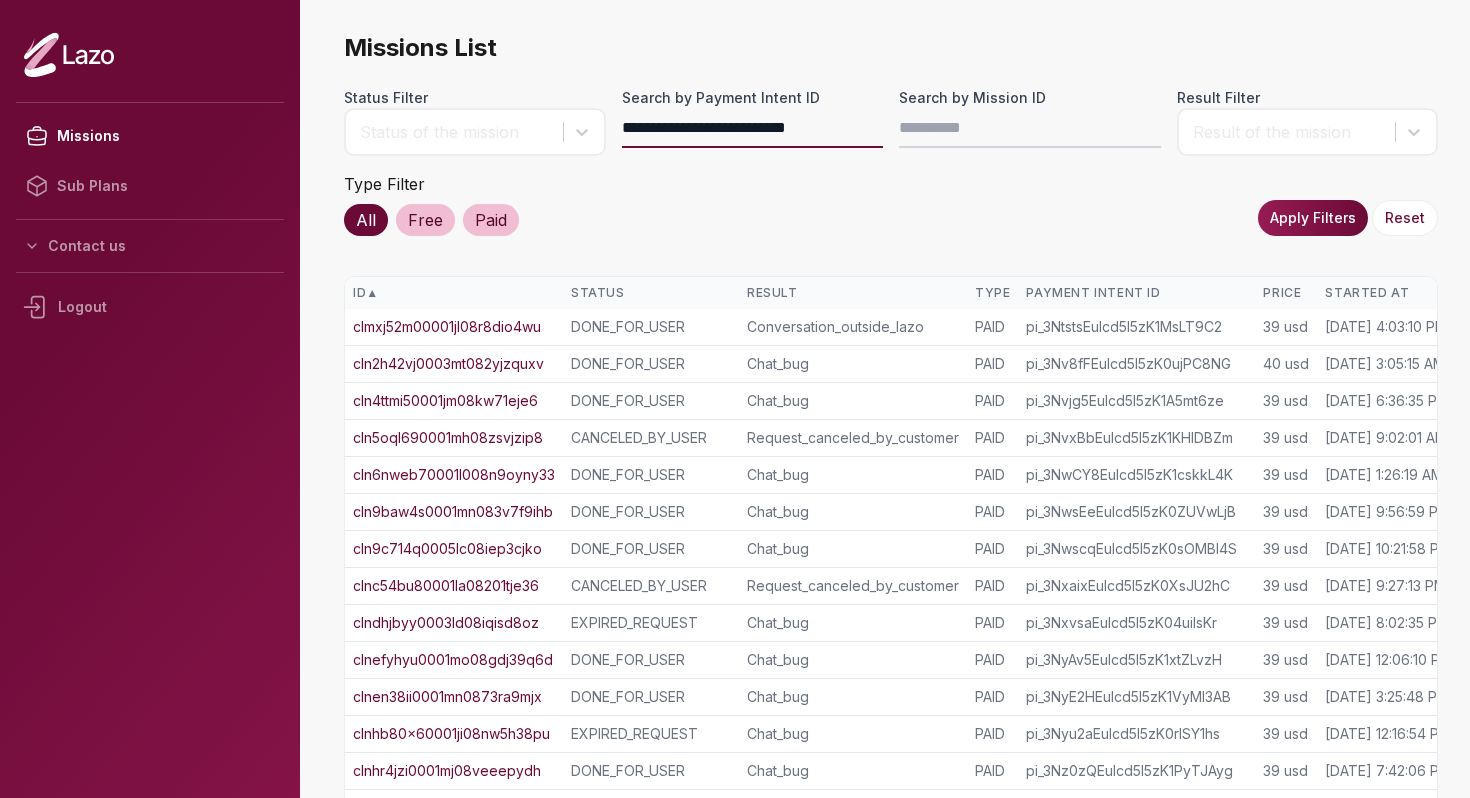 type on "**********" 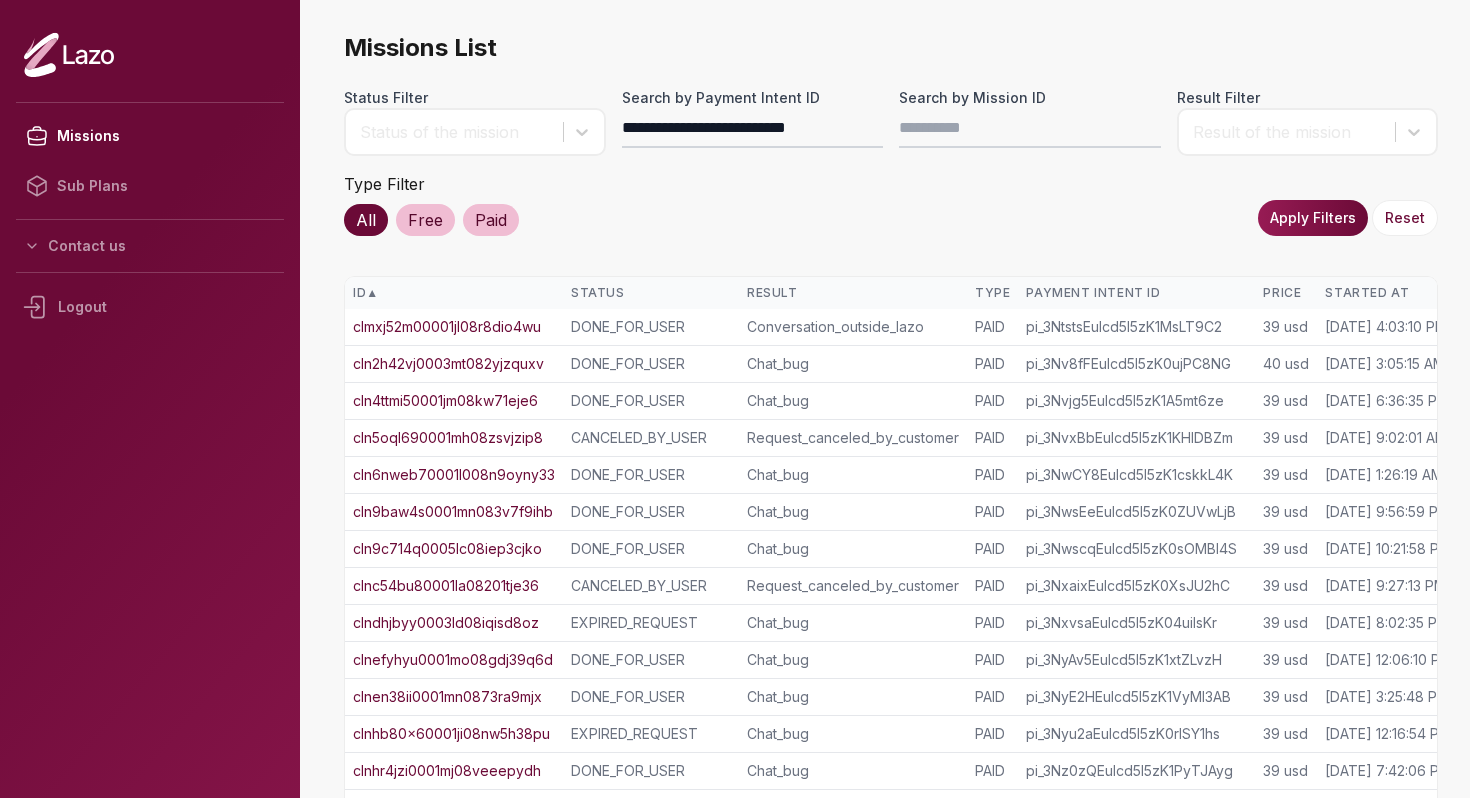 click on "Apply Filters" at bounding box center (1313, 218) 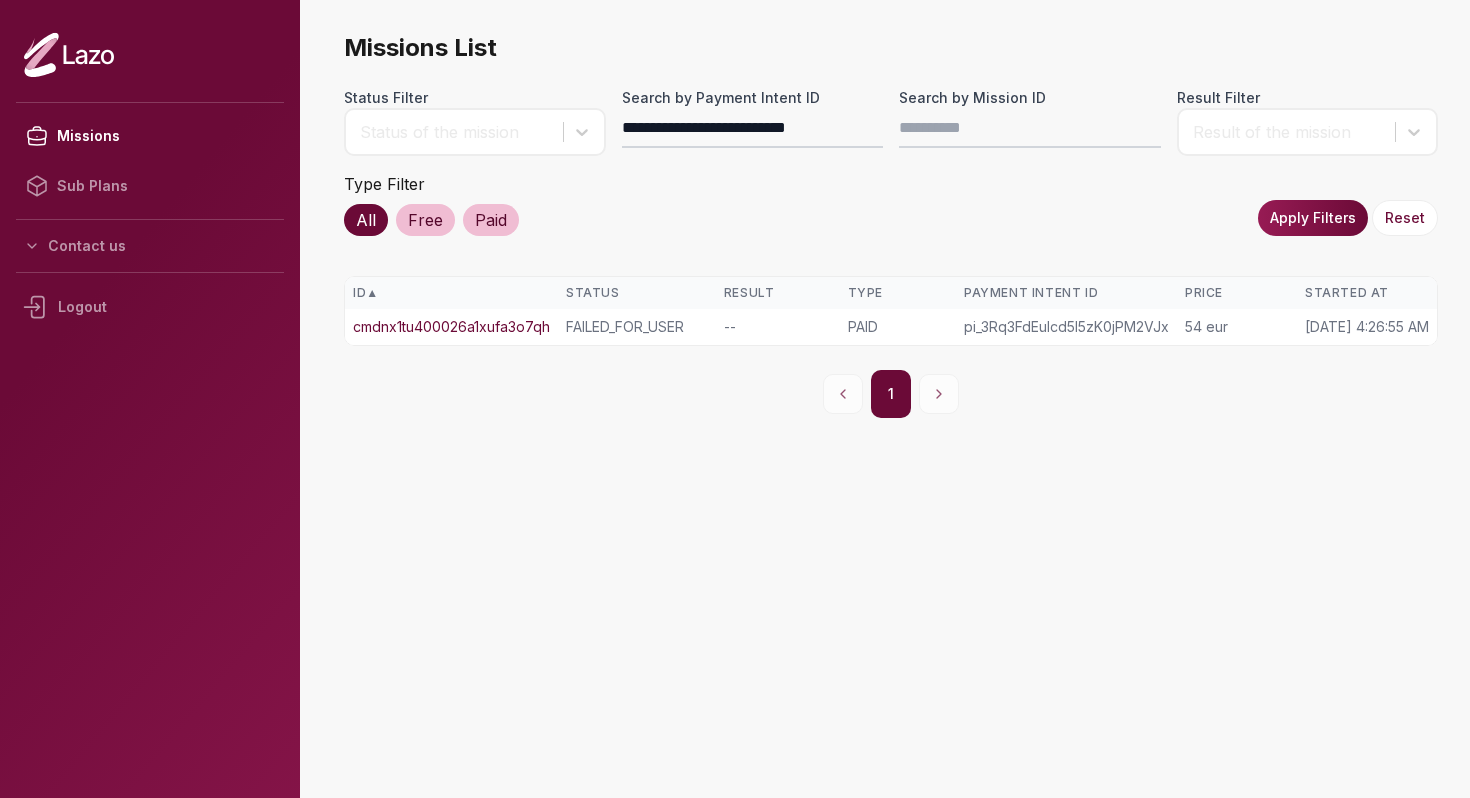 click on "cmdnx1tu400026a1xufa3o7qh" at bounding box center [451, 327] 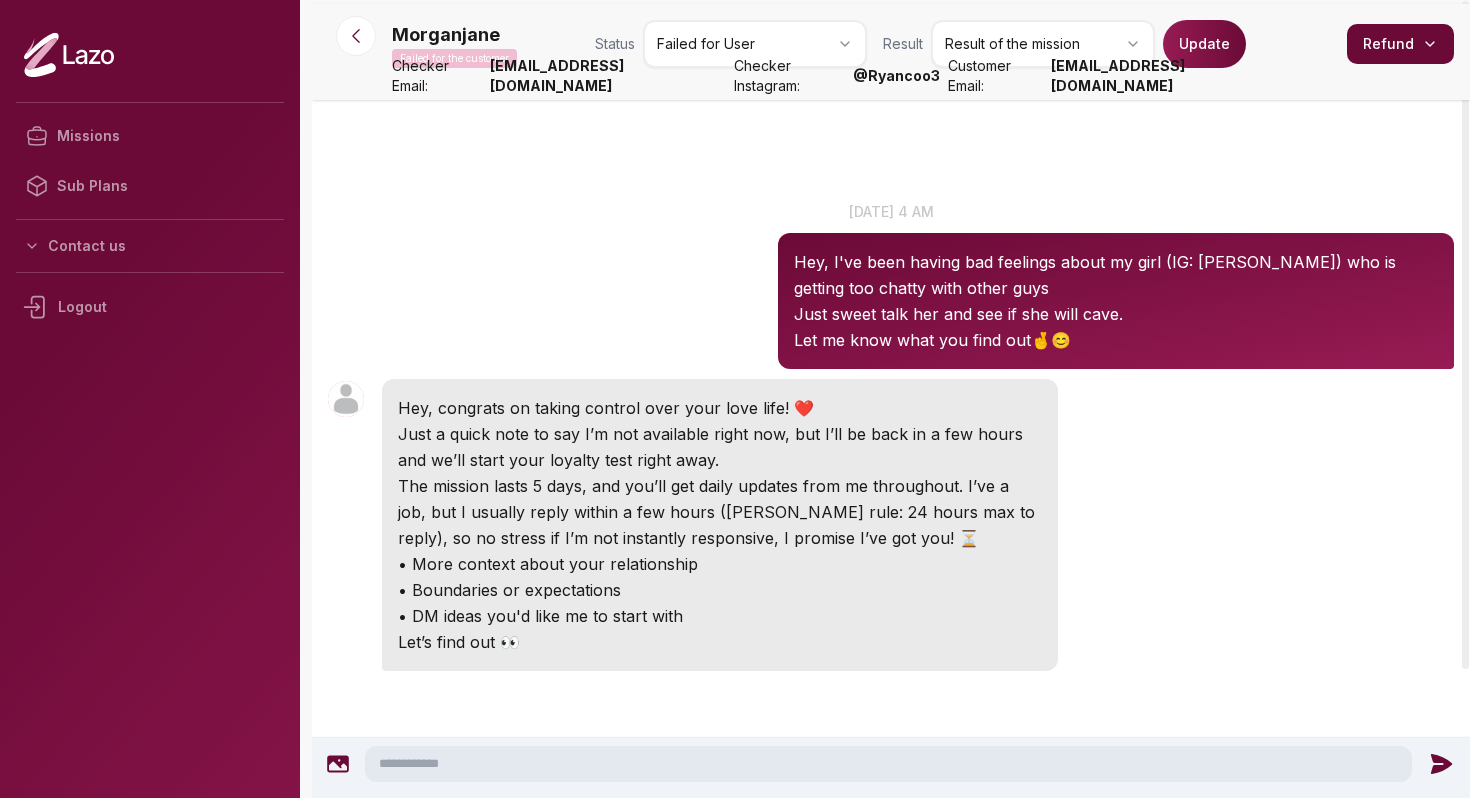 click on "Missions Sub Plans Contact us Logout Morganjane Failed for the customer Status Failed for User Result Result of the mission Update Refund Checker Email: jules23@getlazo.app Checker Instagram: @ Ryancoo3 Customer Email: raquelcayne@gmail.com Morganjane 4:26 AM 29 Jul at 4 am Hey, I've been having bad feelings about my girl (IG: raquelcayne) who is getting too chatty with other guys   Just sweet talk her and see if she will cave.   Let me know what you find out🤞😊 Morganjane 4:26 AM Hey, congrats on taking control over your love life! ❤️         Just a quick note to say I’m not available right now, but I’ll be back in a few hours and we’ll start your loyalty test right away.                  The mission lasts 5 days, and you’ll get daily updates from me throughout. I’ve a job, but I usually reply within a few hours (Lazo rule: 24 hours max to reply), so no stress if I’m not instantly responsive, I promise I’ve got you! ⏳         • More context about your relationship" at bounding box center (735, 399) 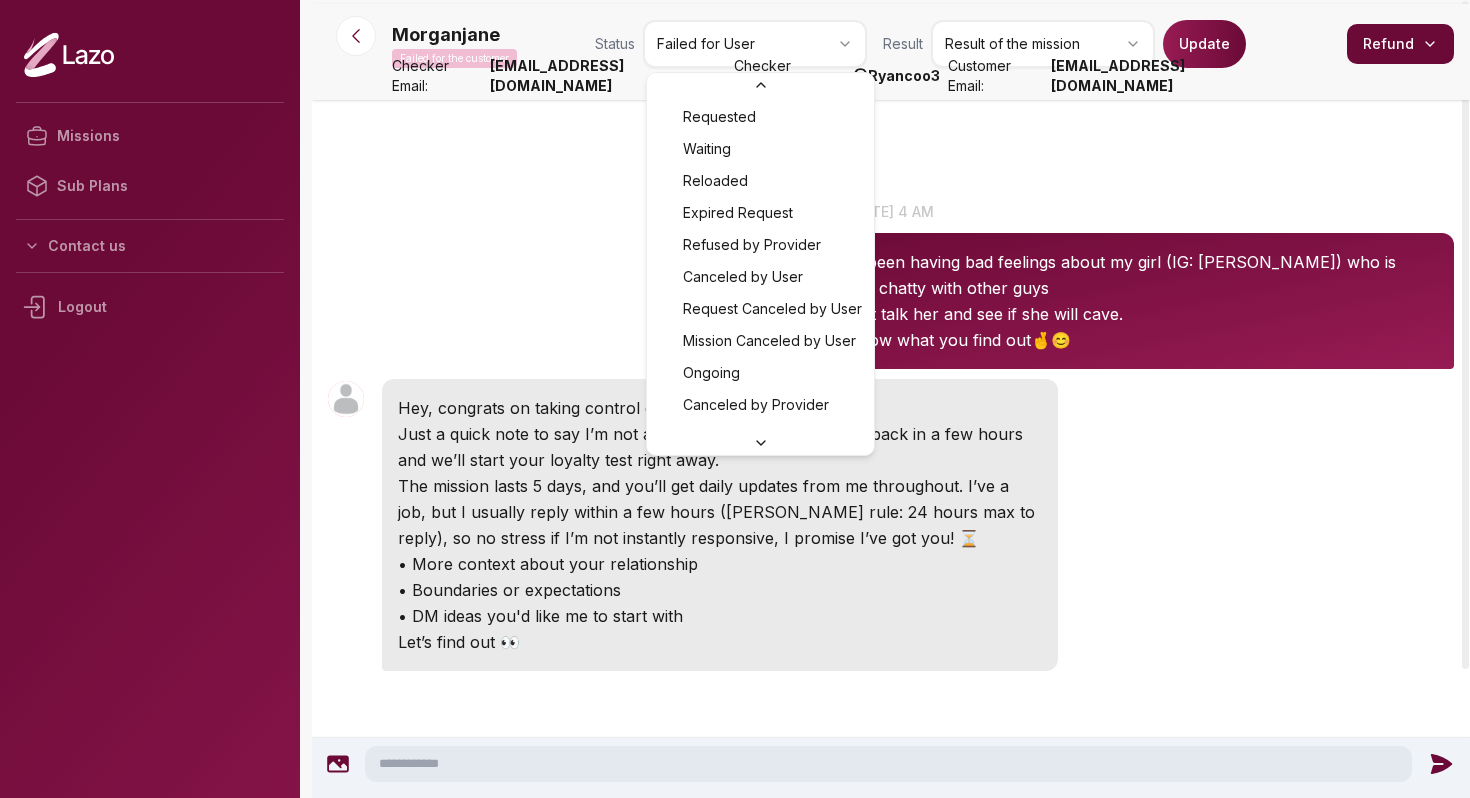 scroll, scrollTop: 86, scrollLeft: 0, axis: vertical 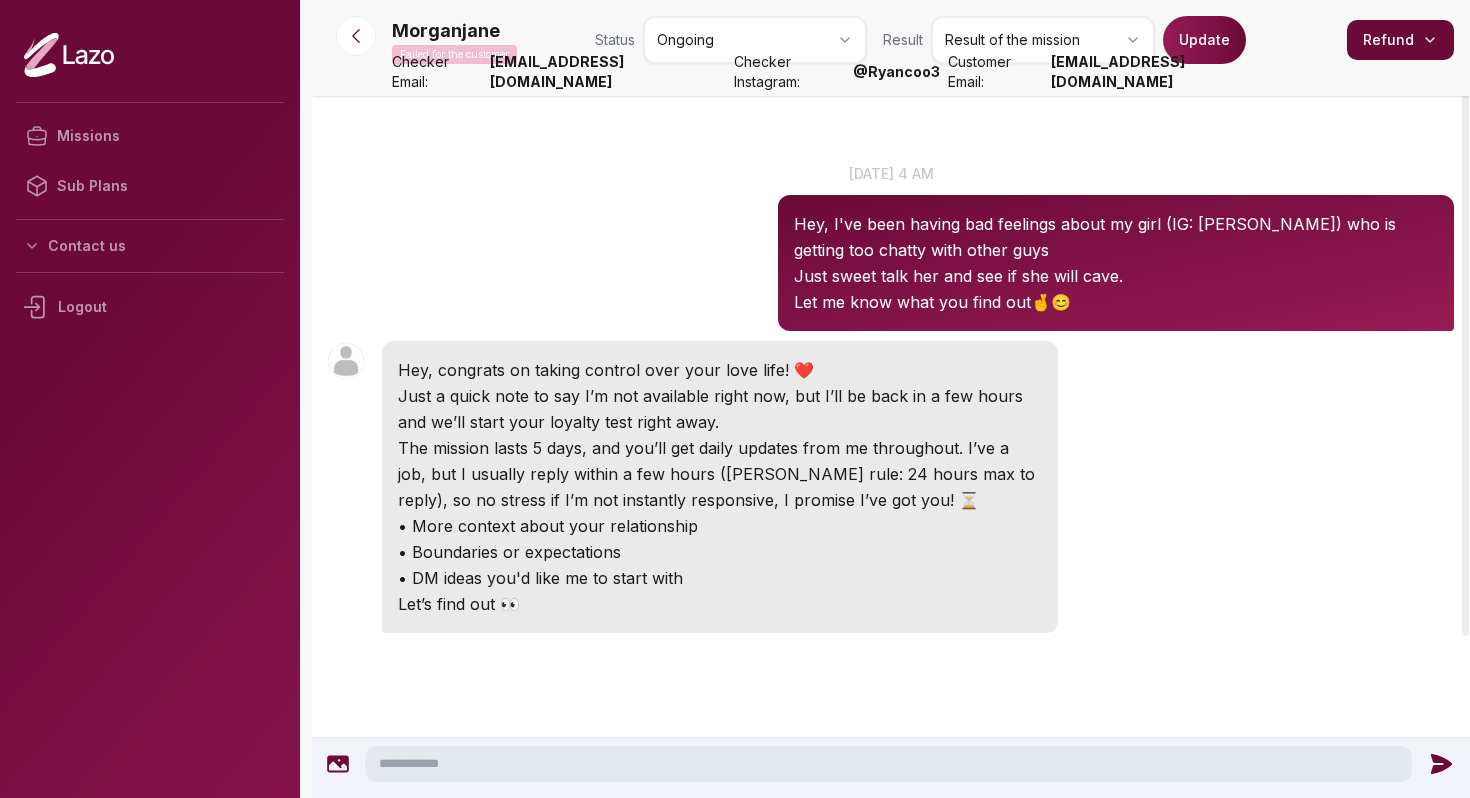 click on "Update" at bounding box center [1204, 40] 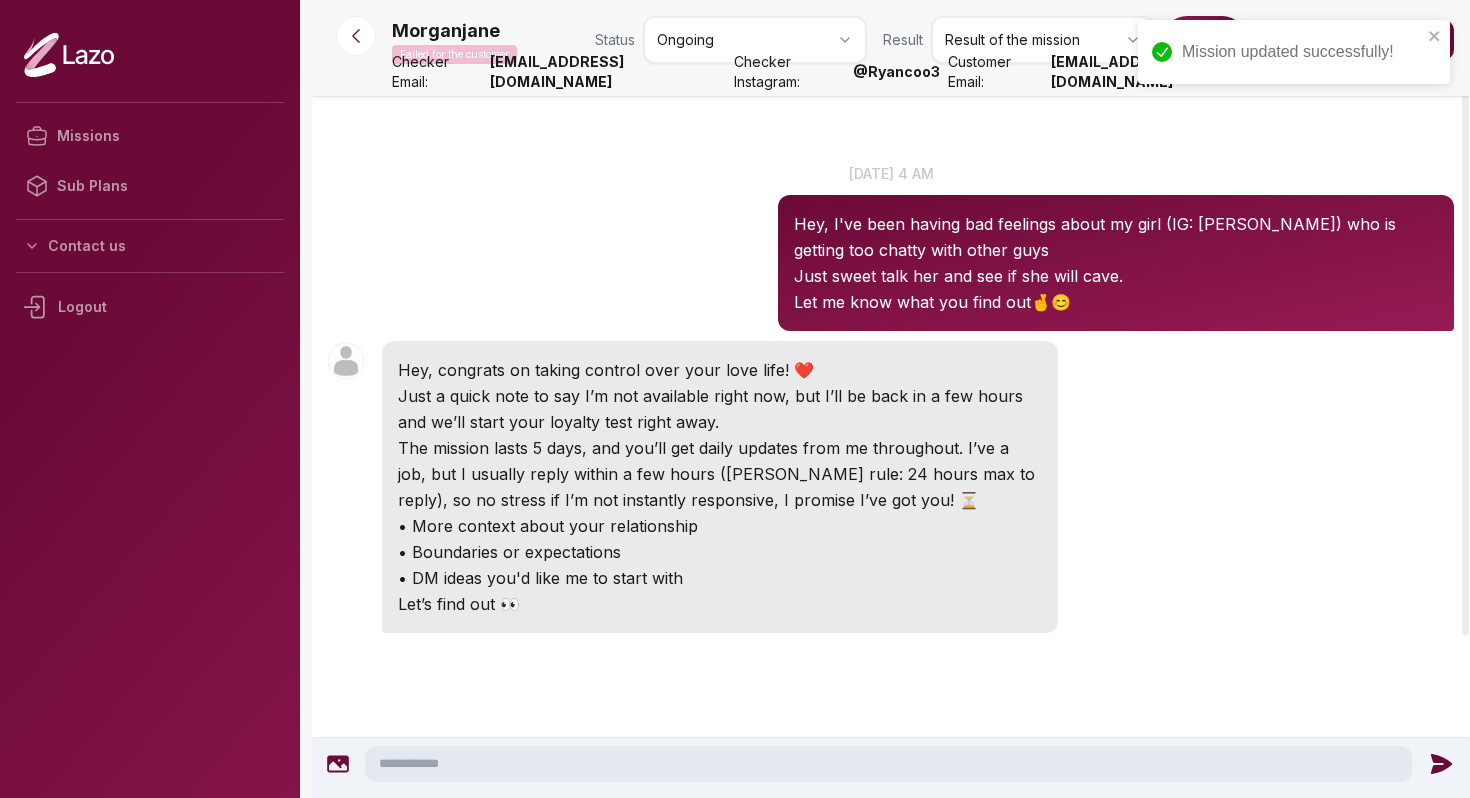 click on "Morganjane" at bounding box center (446, 31) 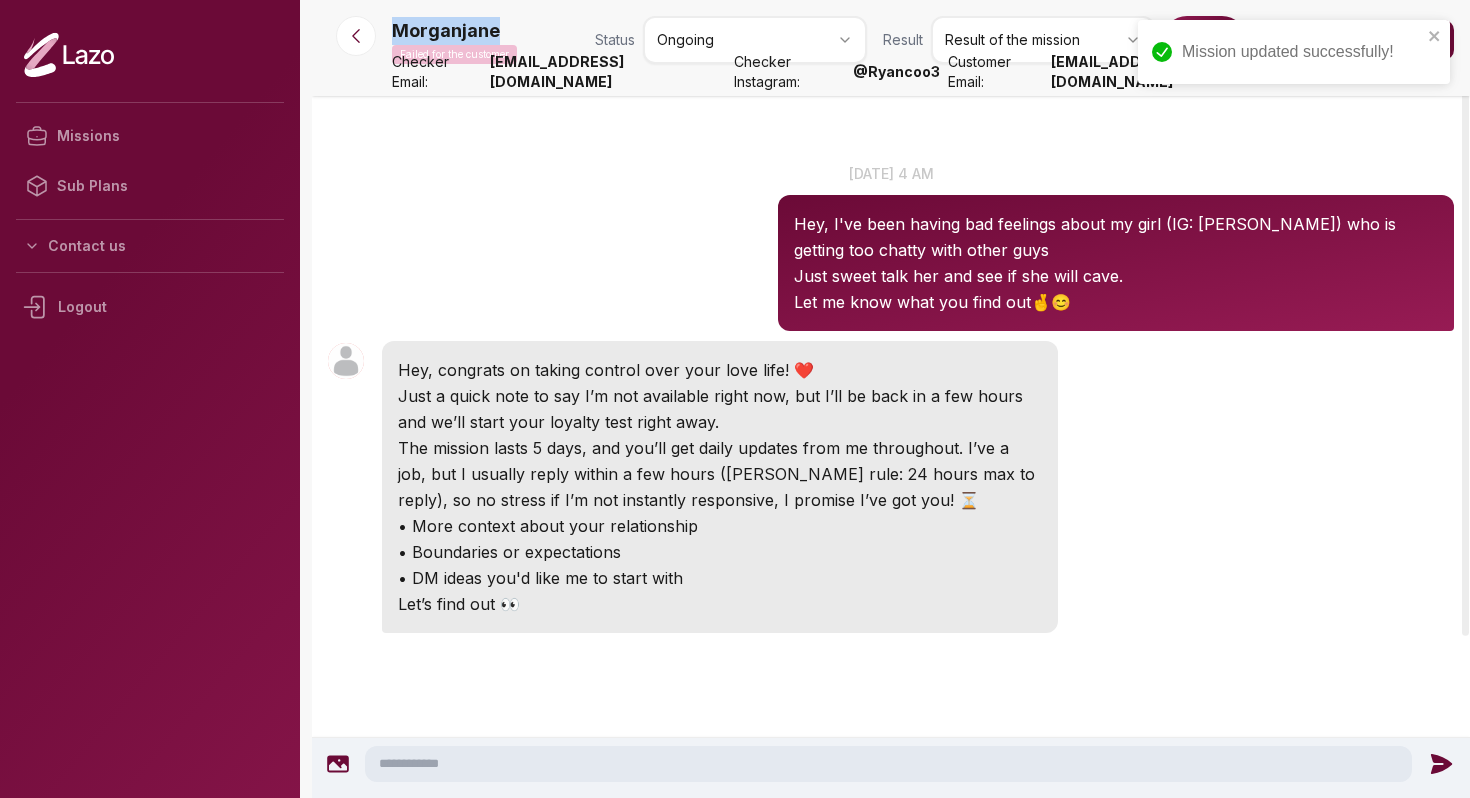 click on "Morganjane" at bounding box center [446, 31] 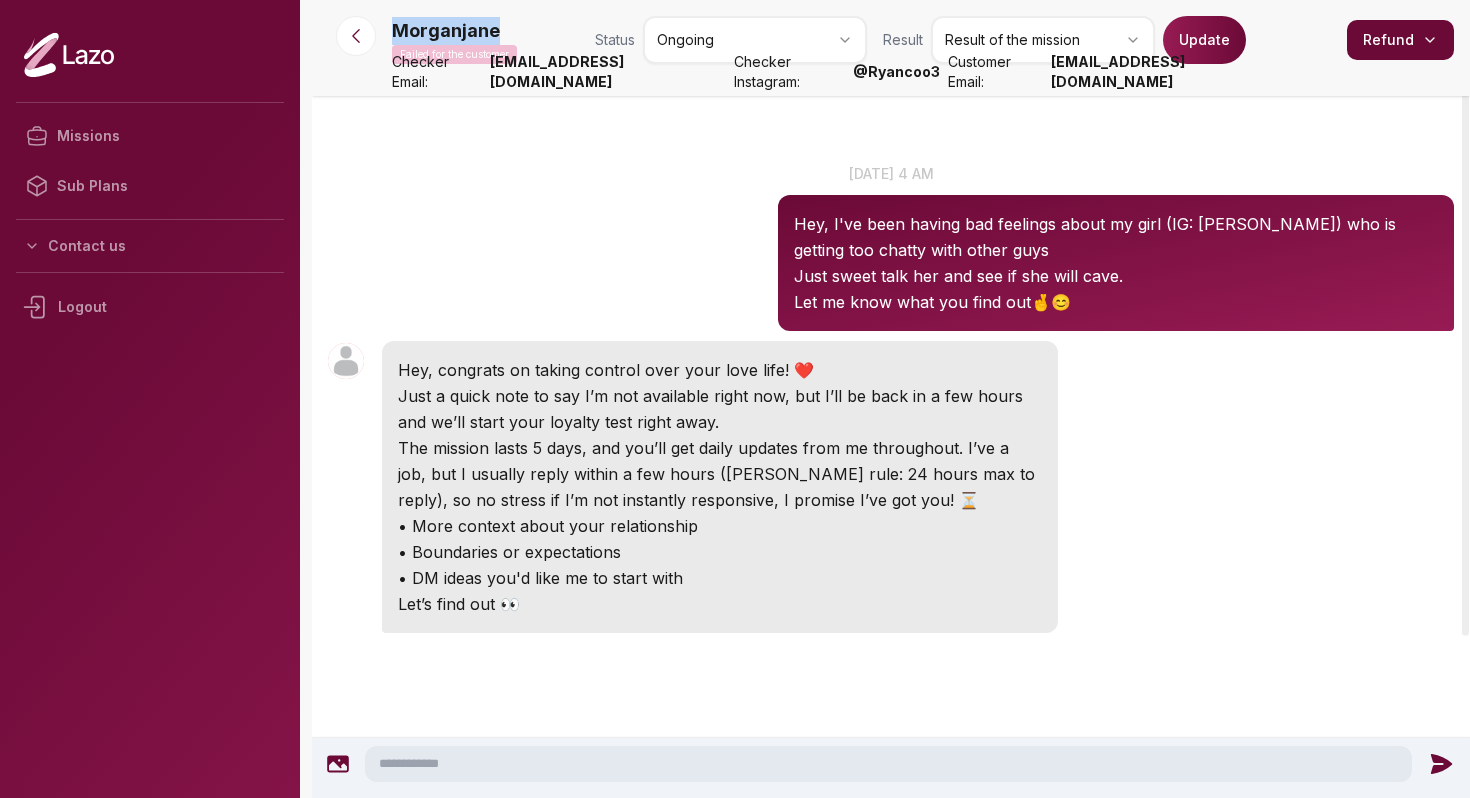 click on "Morganjane 4:26 AM 29 Jul at 4 am Hey, I've been having bad feelings about my girl (IG: raquelcayne) who is getting too chatty with other guys   Just sweet talk her and see if she will cave.   Let me know what you find out🤞😊 Morganjane 4:26 AM Hey, congrats on taking control over your love life! ❤️         Just a quick note to say I’m not available right now, but I’ll be back in a few hours and we’ll start your loyalty test right away.                  The mission lasts 5 days, and you’ll get daily updates from me throughout. I’ve a job, but I usually reply within a few hours (Lazo rule: 24 hours max to reply), so no stress if I’m not instantly responsive, I promise I’ve got you! ⏳         • More context about your relationship         • Boundaries or expectations         • DM ideas you'd like me to start with         Let’s find out 👀" at bounding box center [891, 482] 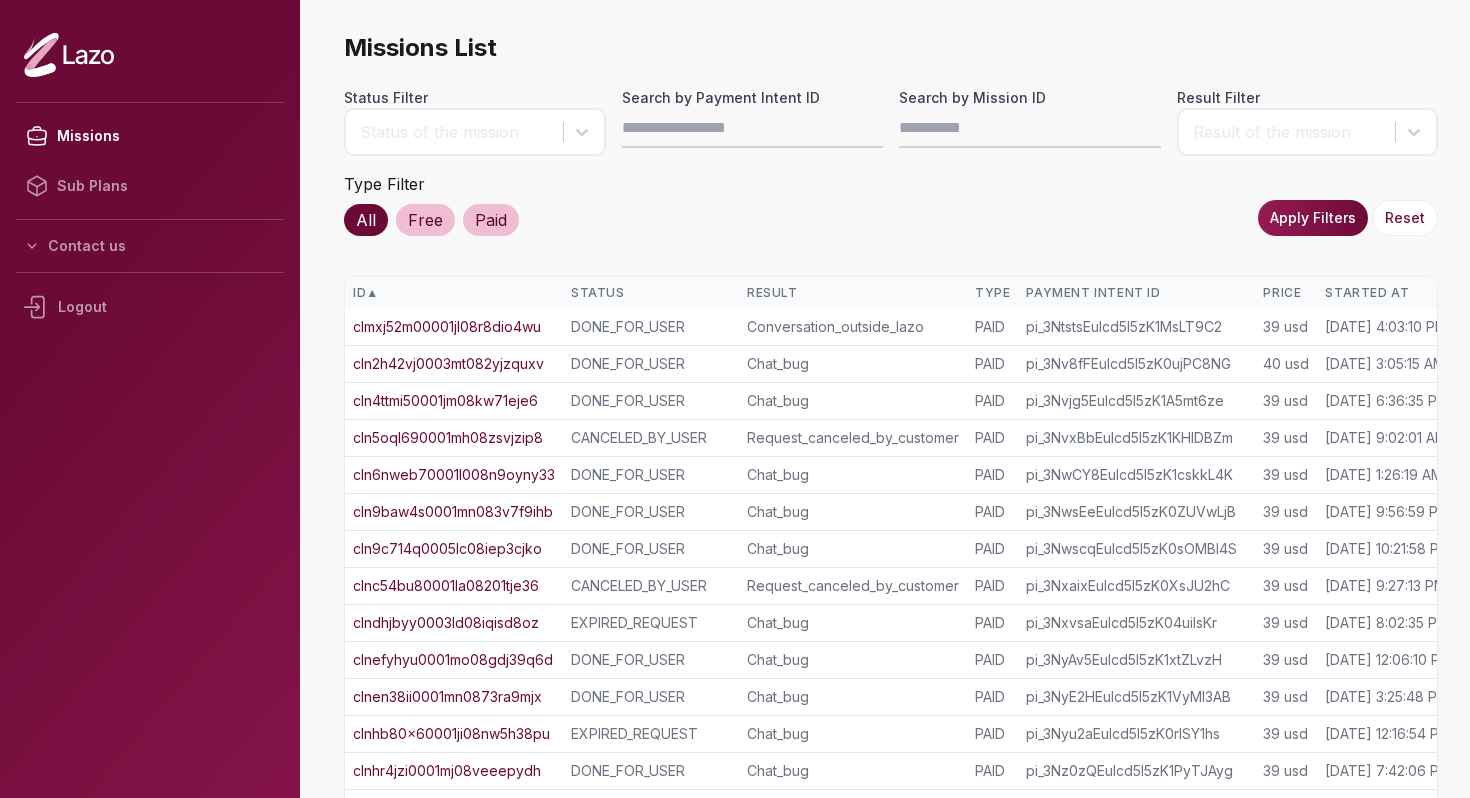 scroll, scrollTop: 0, scrollLeft: 0, axis: both 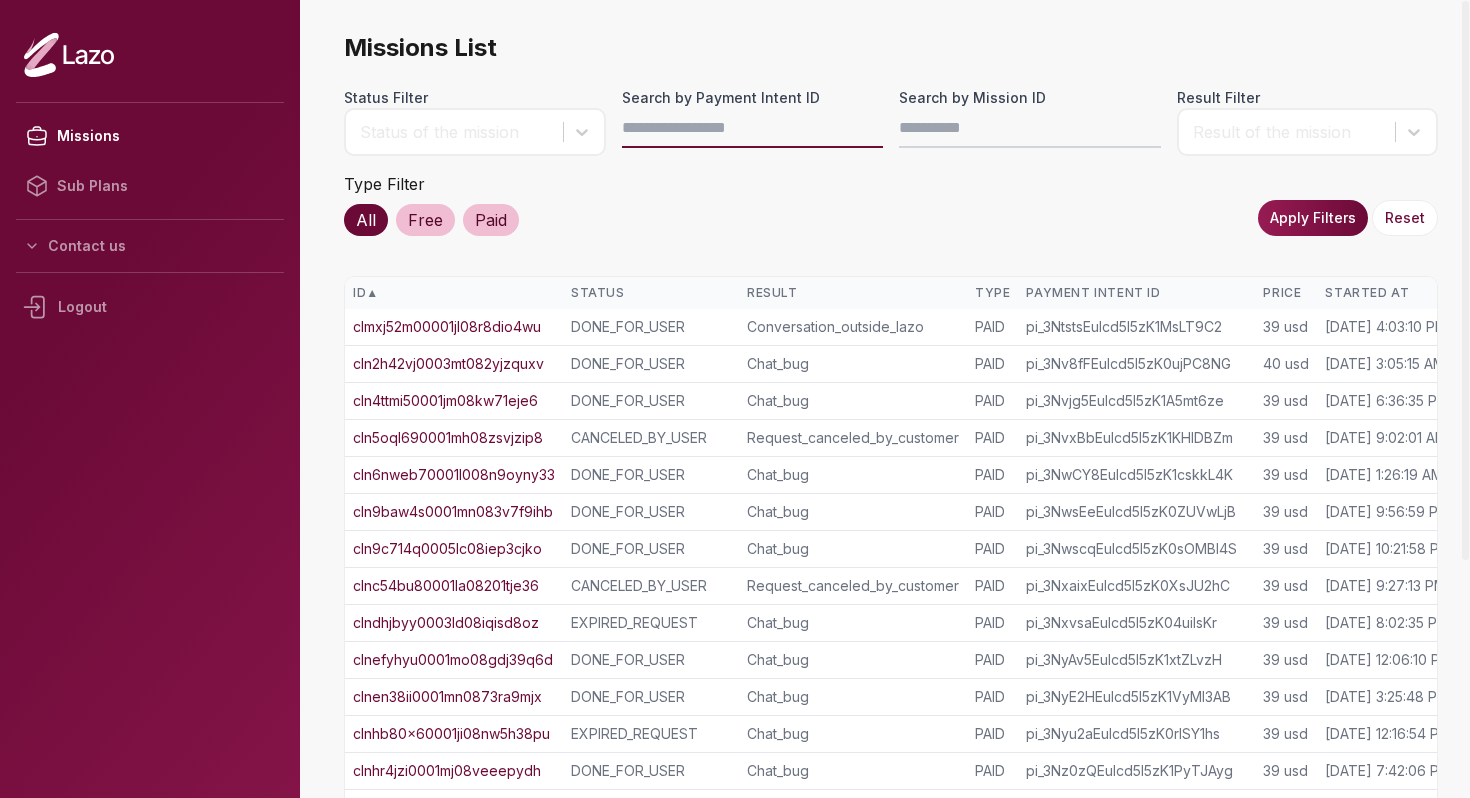 click on "Search by Payment Intent ID" at bounding box center (753, 128) 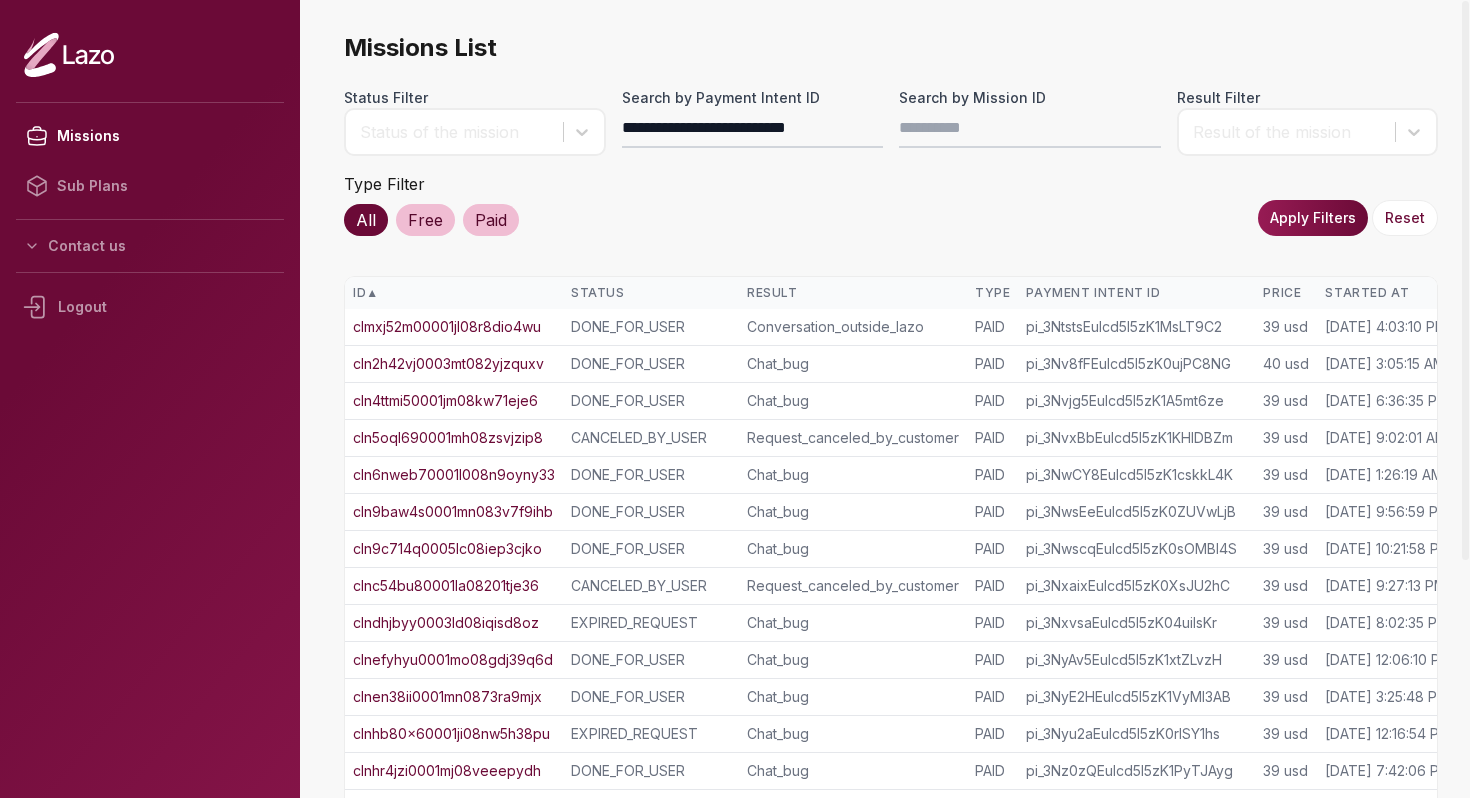 click on "Apply Filters" at bounding box center (1313, 218) 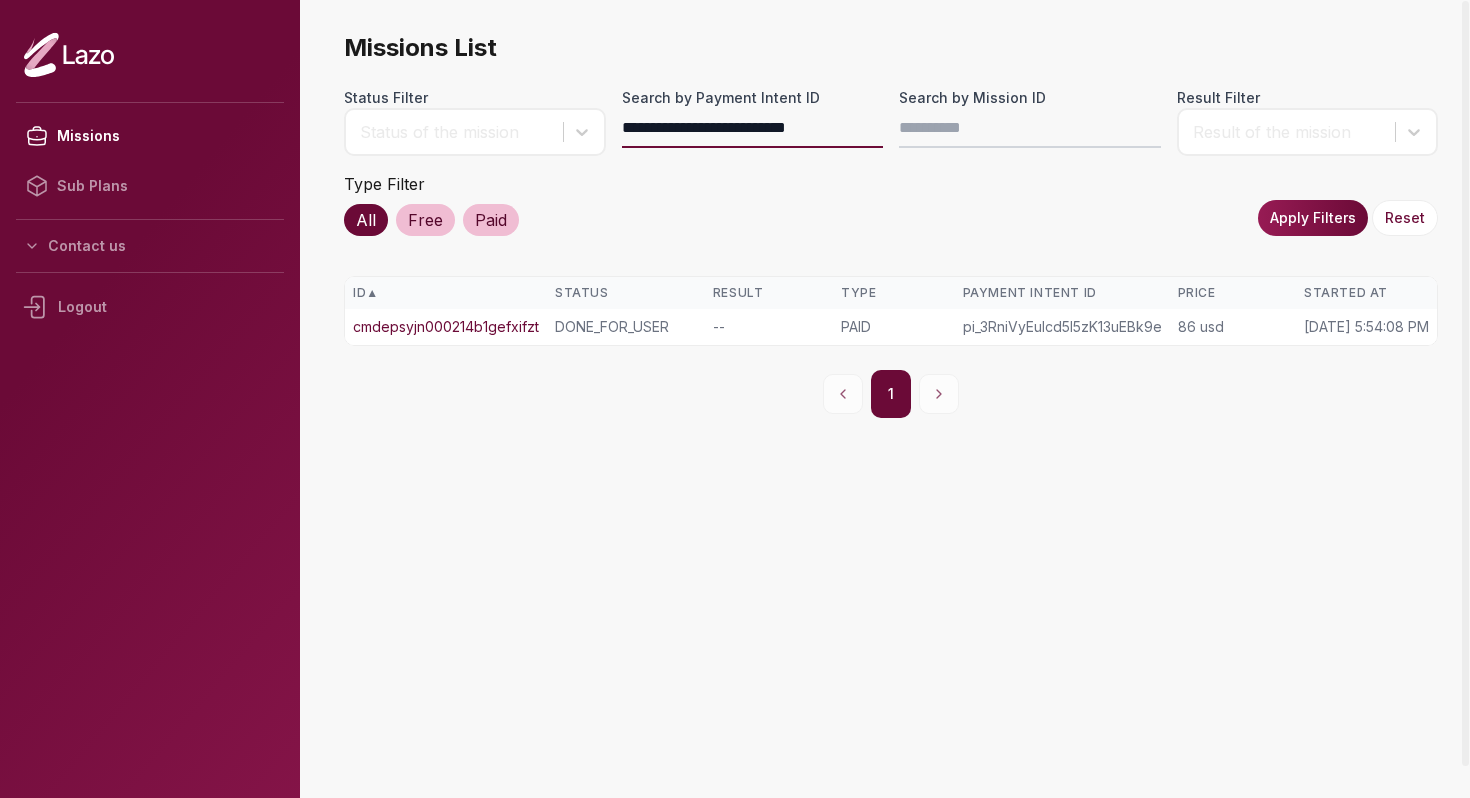 click on "**********" at bounding box center (753, 128) 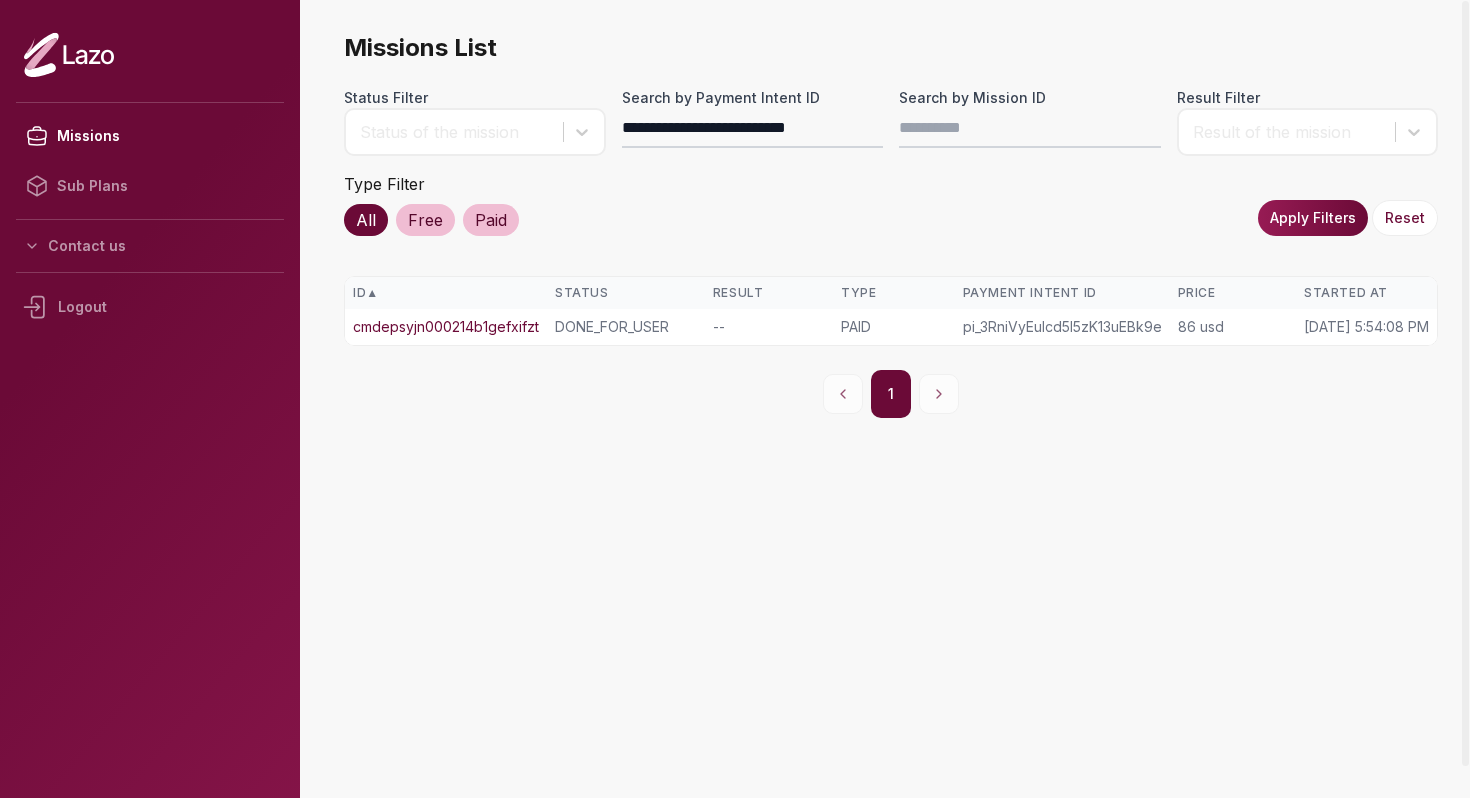 click on "Apply Filters" at bounding box center (1313, 218) 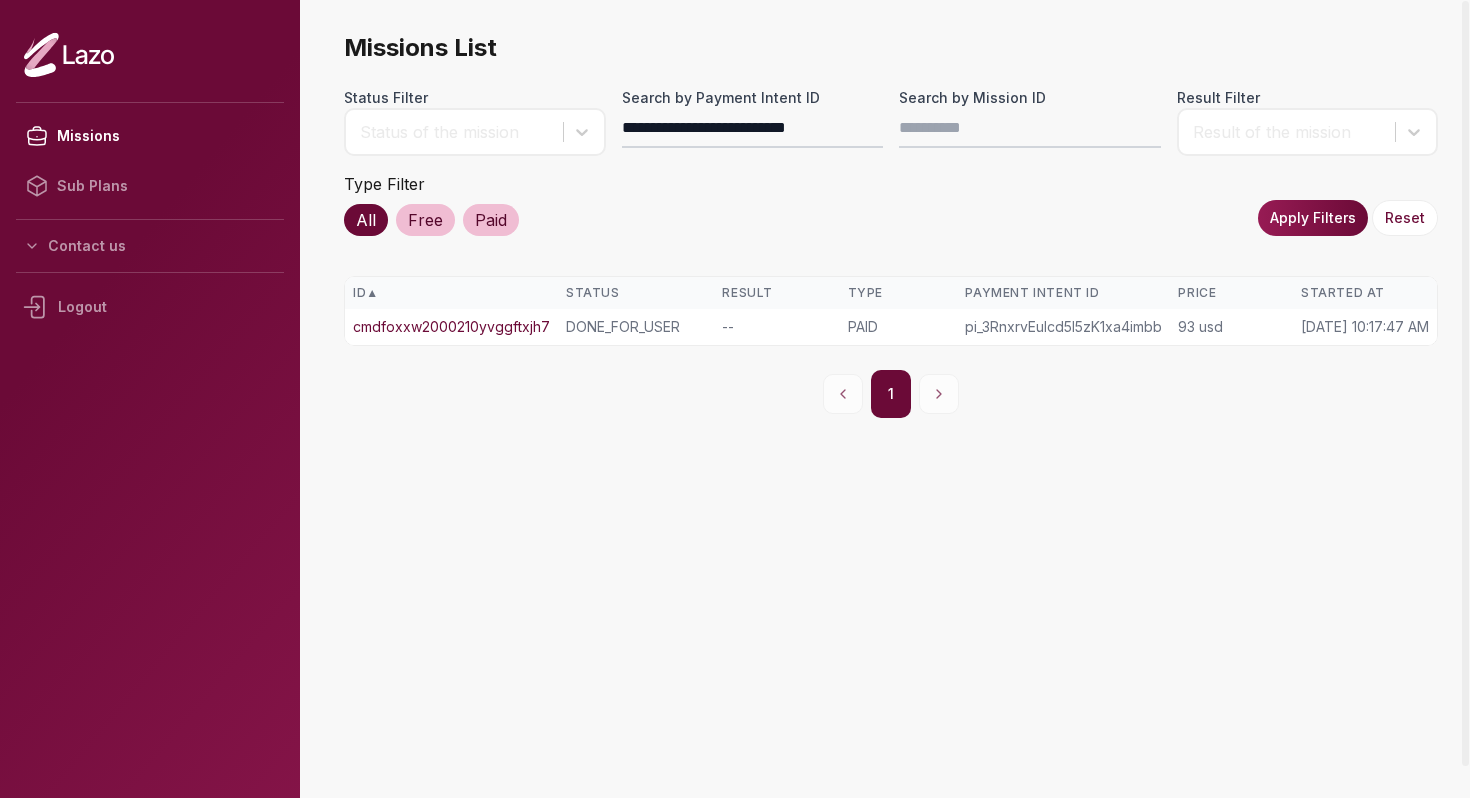 click on "Search by Payment Intent ID" at bounding box center [753, 98] 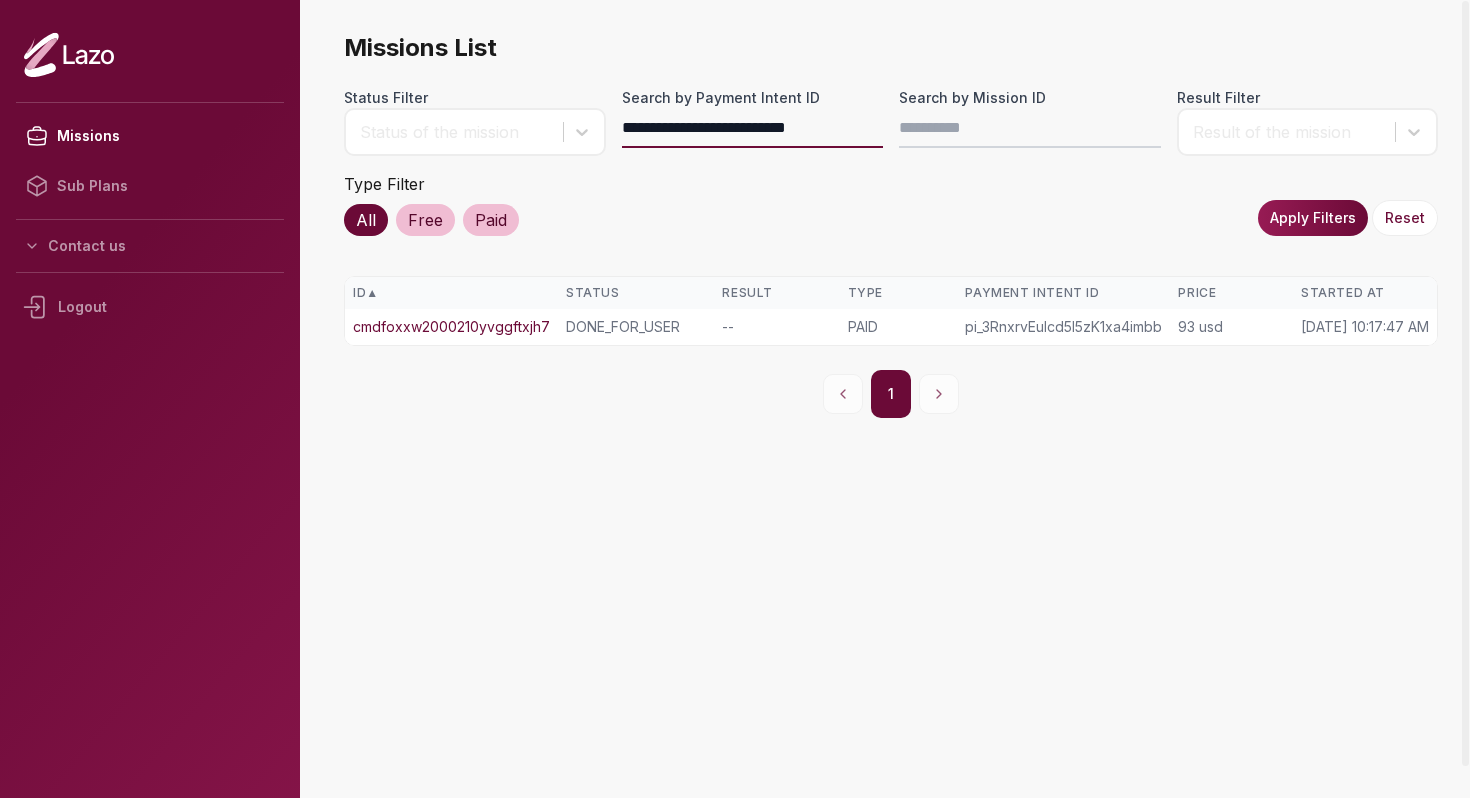 click on "**********" at bounding box center (753, 128) 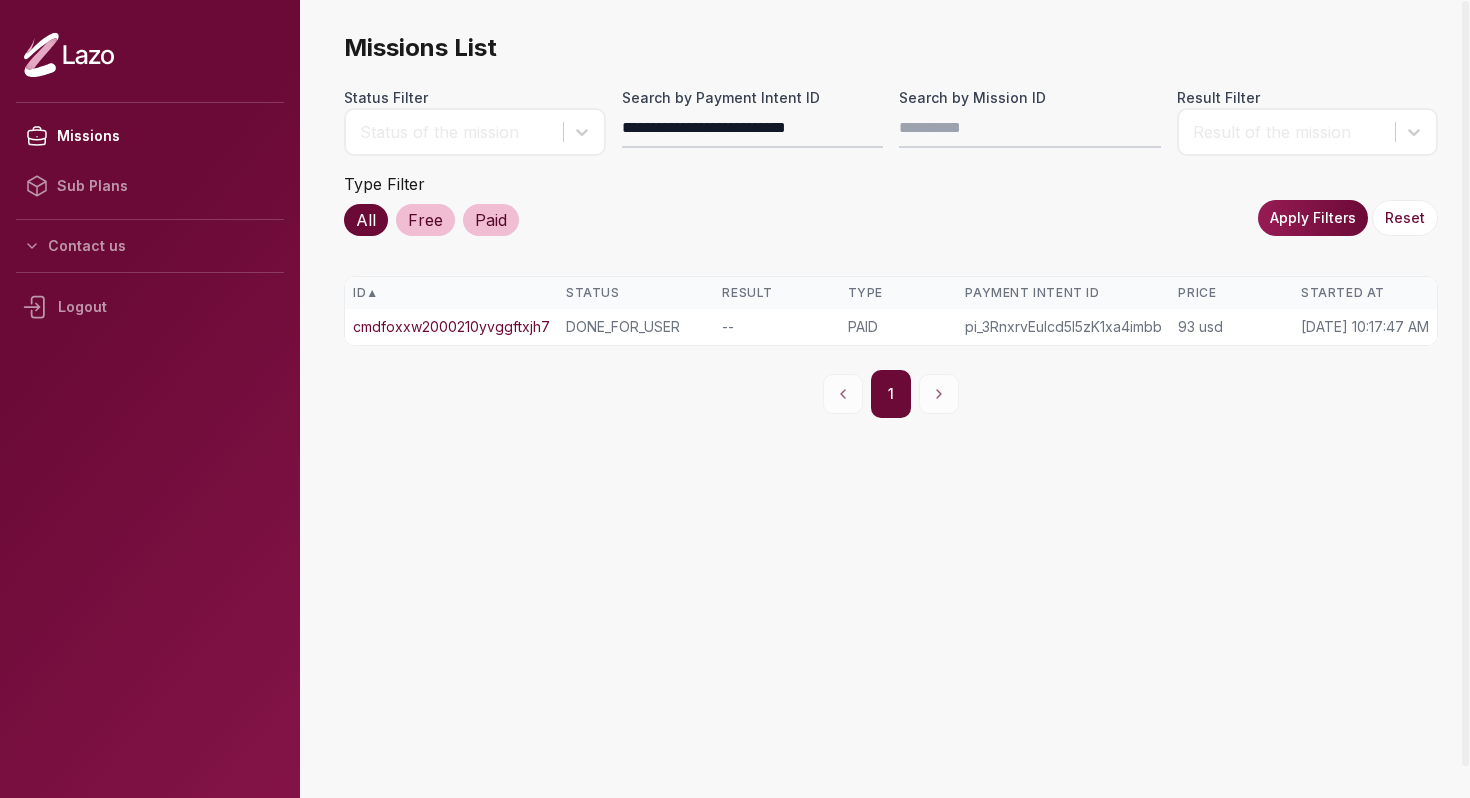 click on "Apply Filters" at bounding box center (1313, 218) 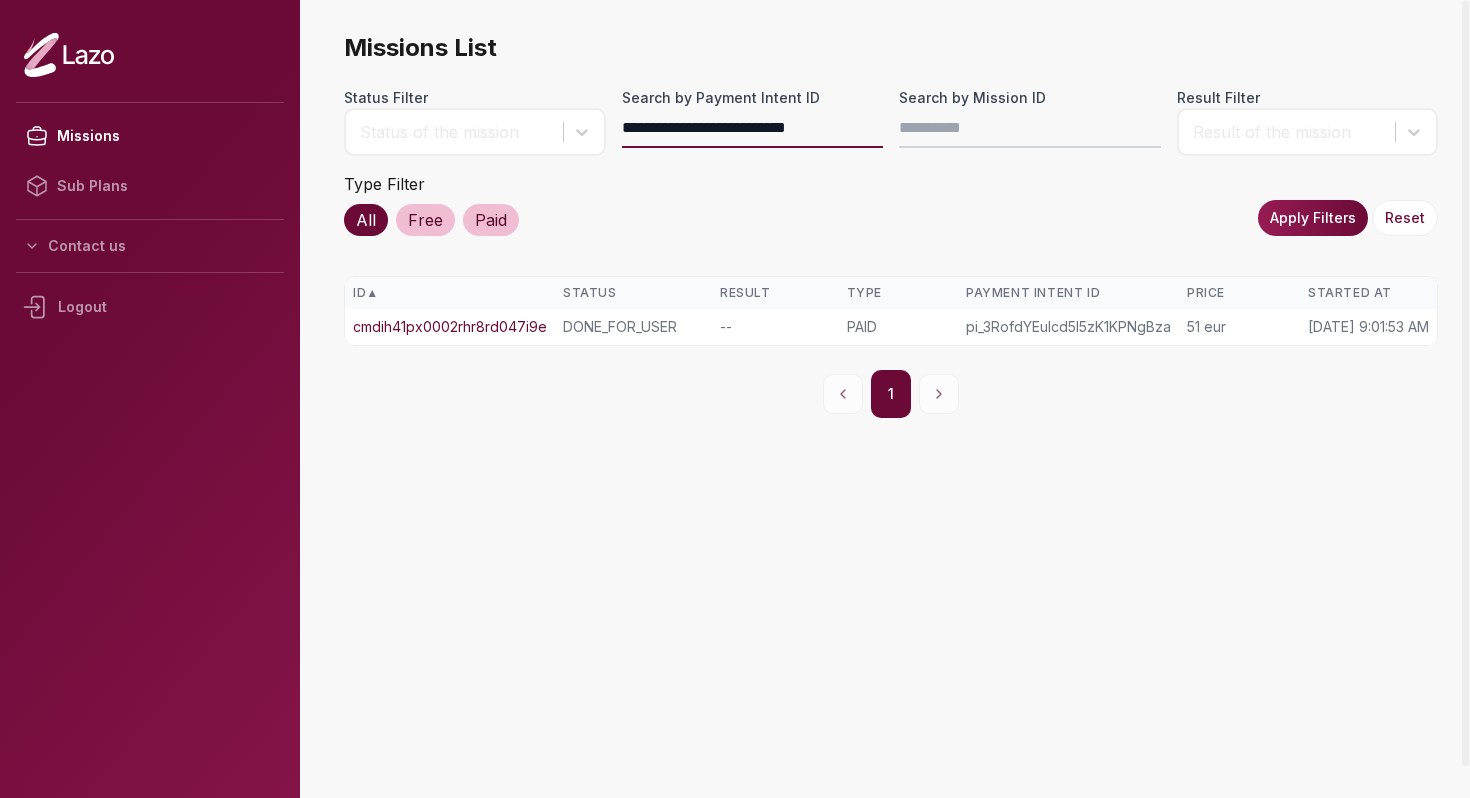 click on "**********" at bounding box center (753, 128) 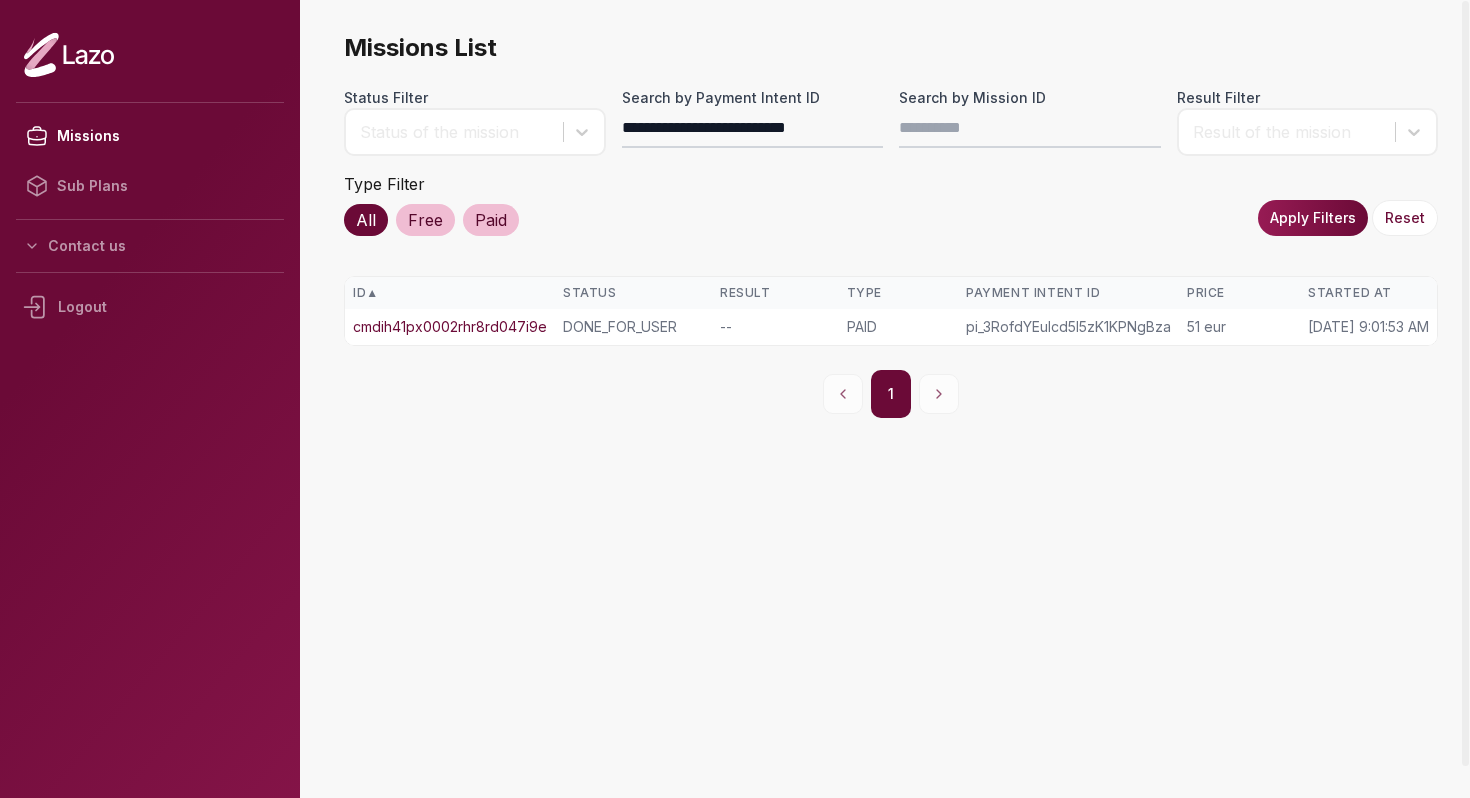 click on "Apply Filters" at bounding box center (1313, 218) 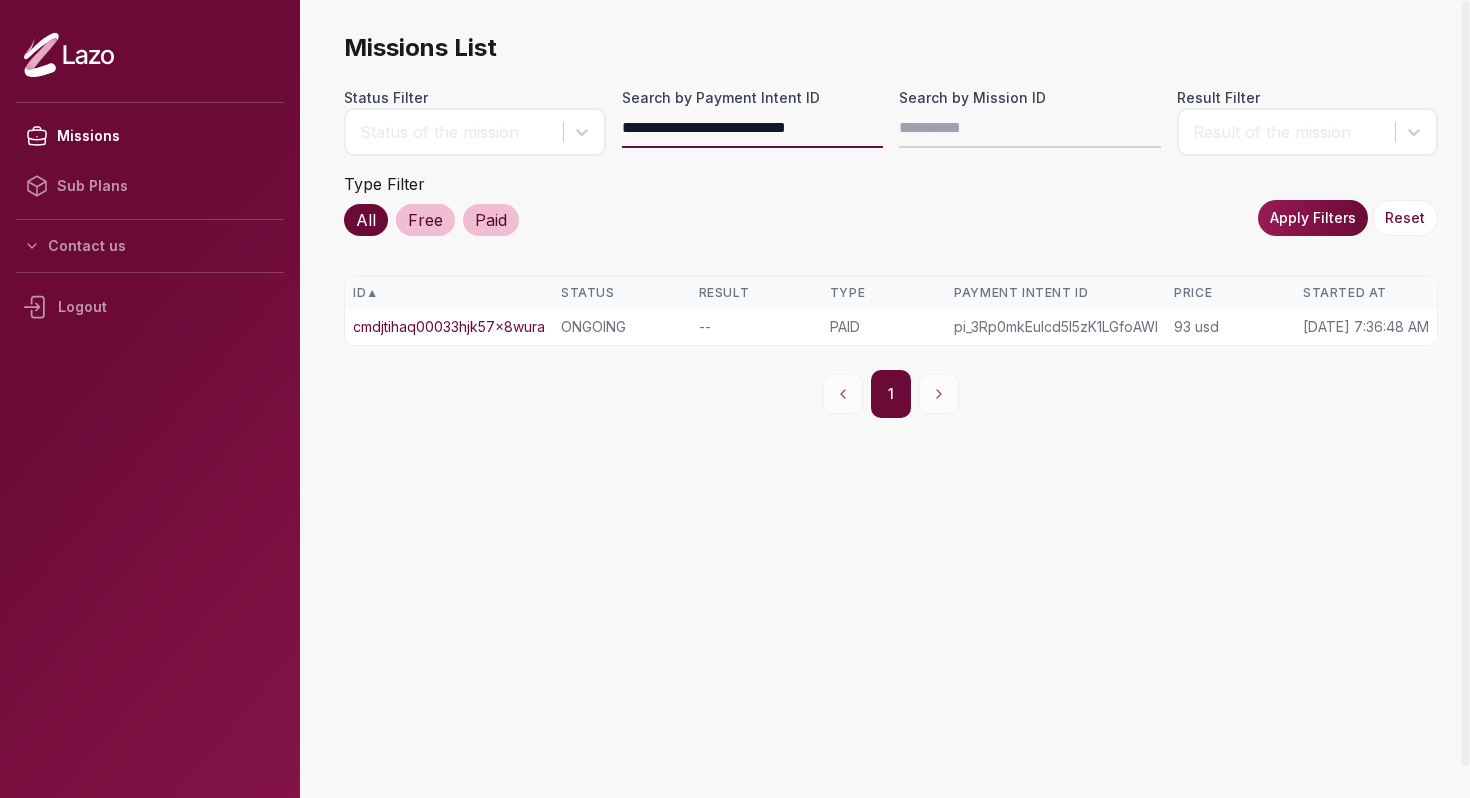 click on "**********" at bounding box center (753, 128) 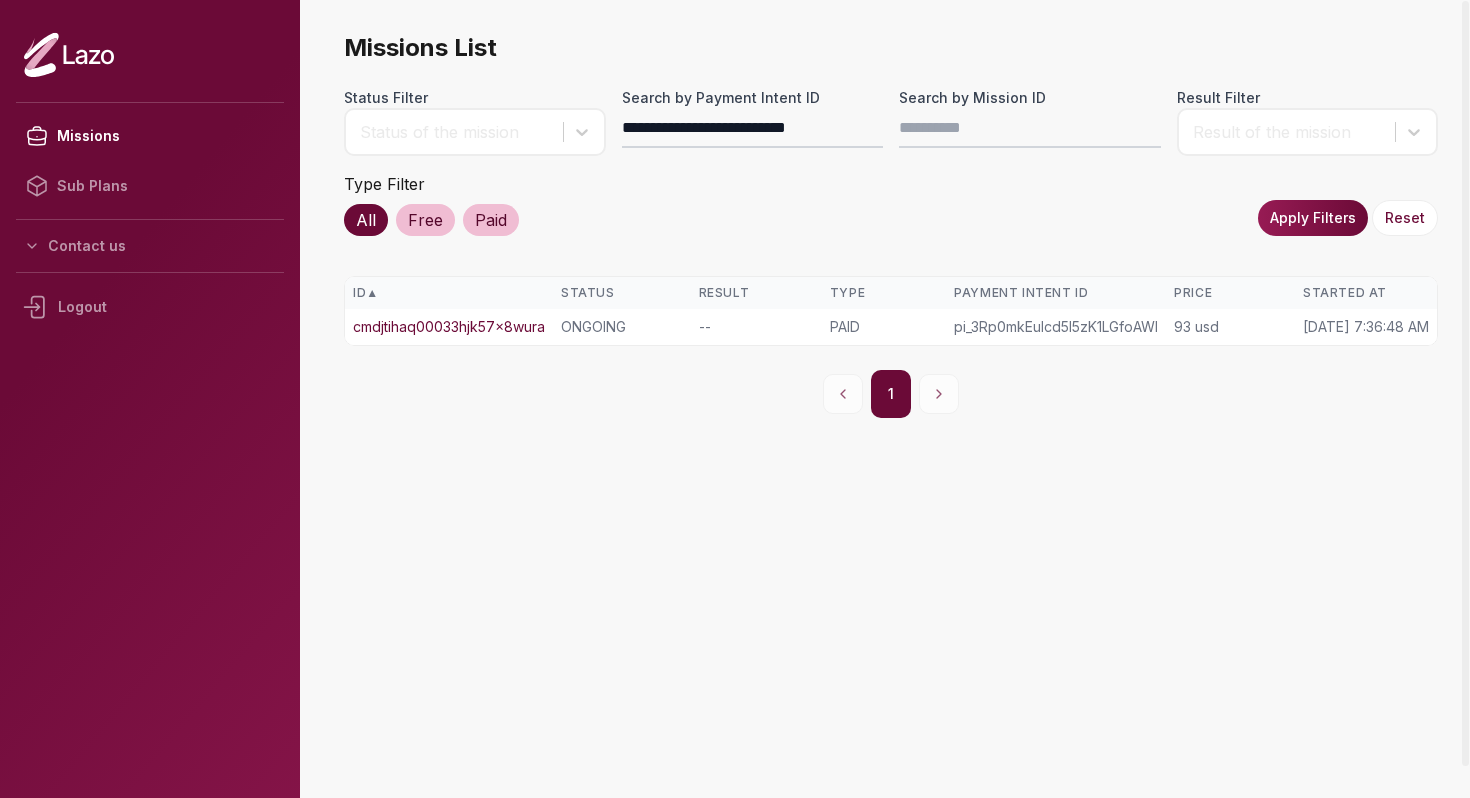 click on "**********" at bounding box center (891, 225) 